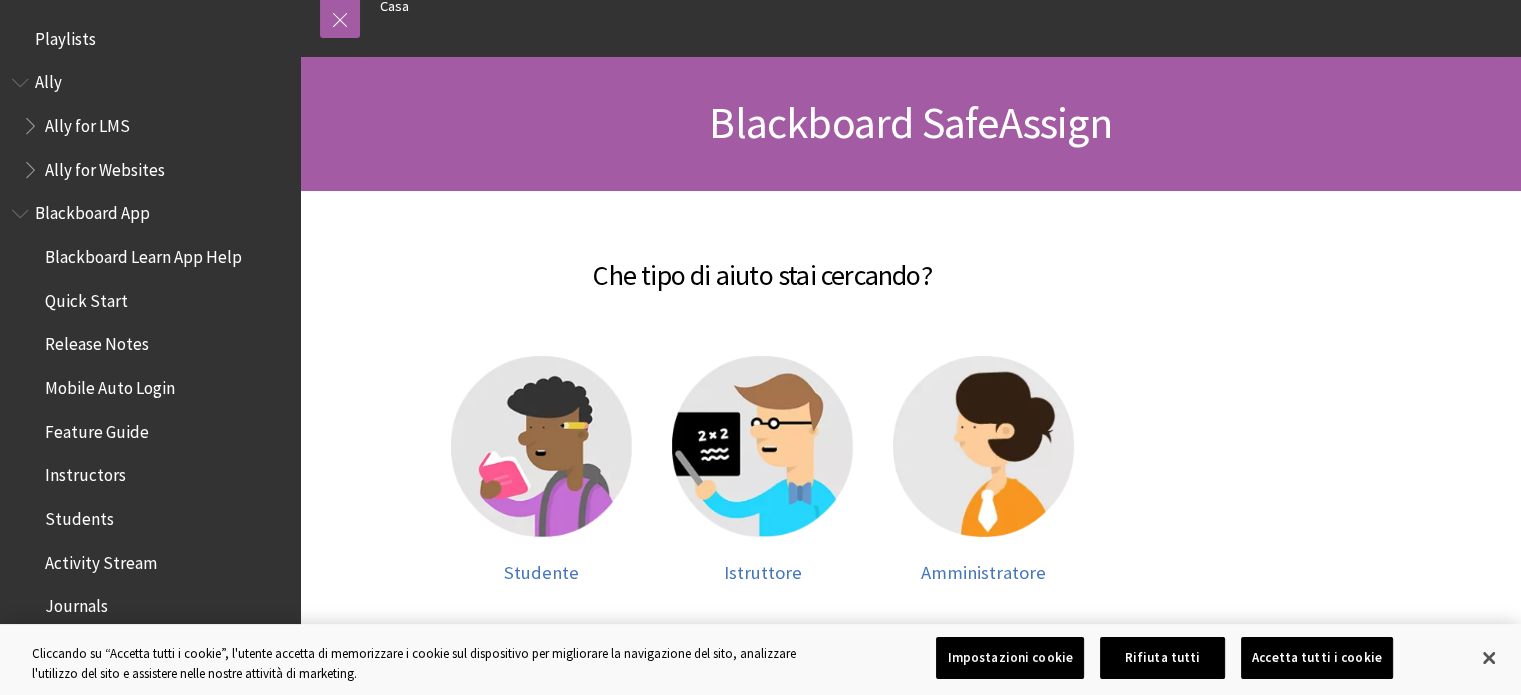 scroll, scrollTop: 232, scrollLeft: 0, axis: vertical 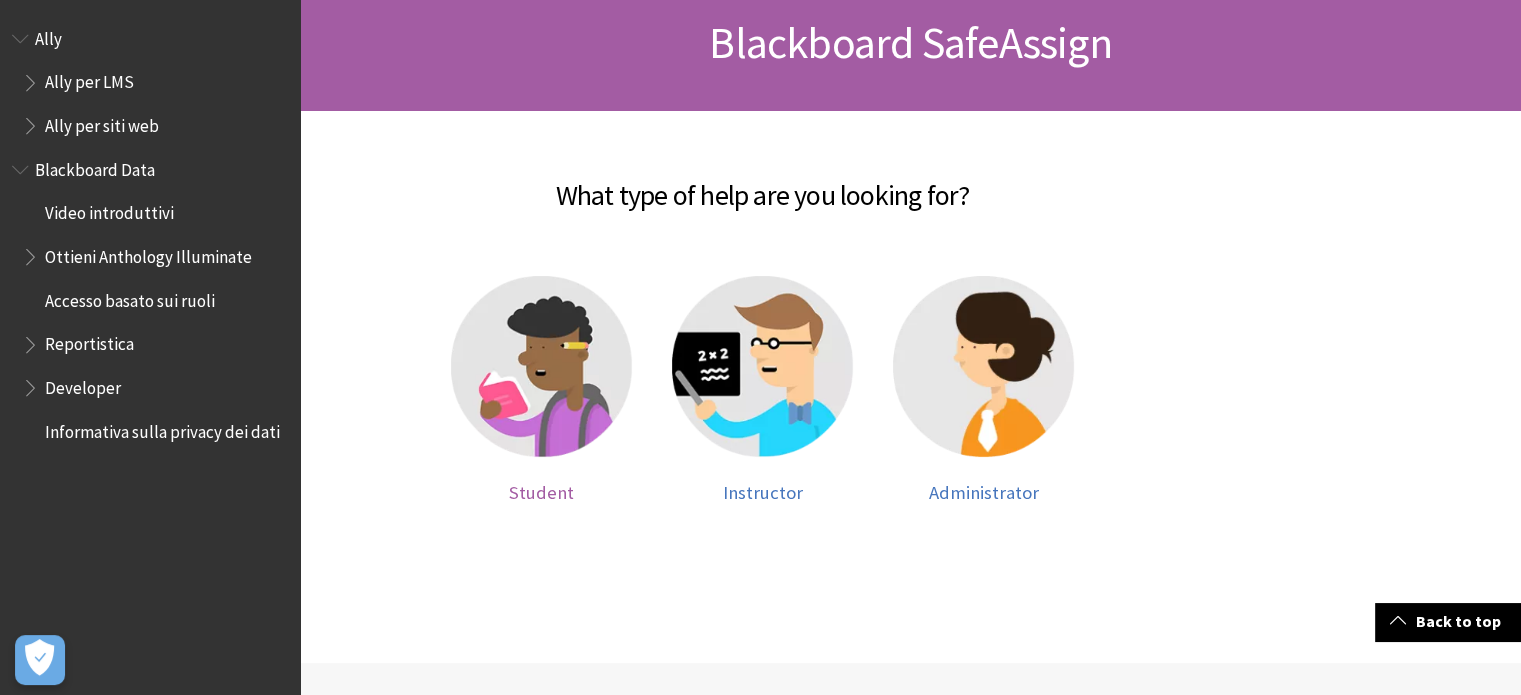 click at bounding box center (541, 366) 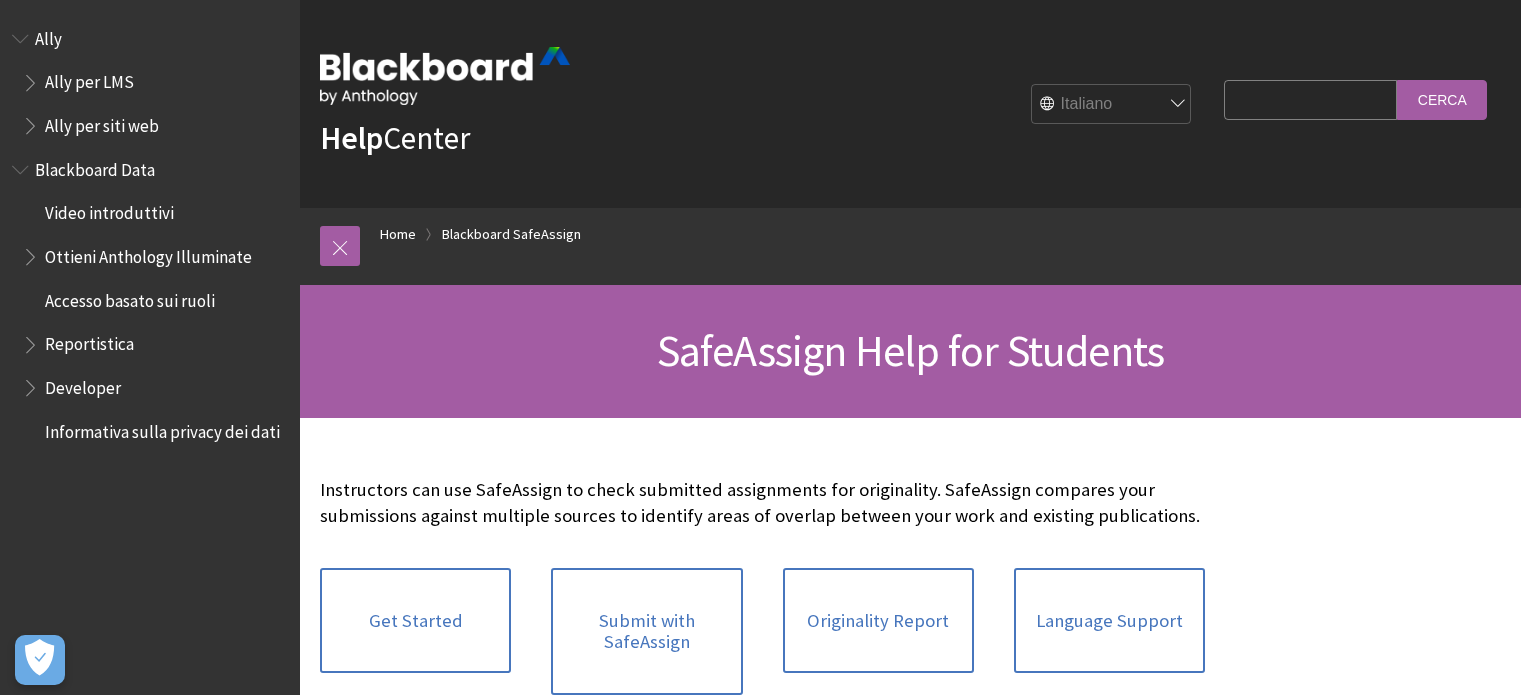scroll, scrollTop: 0, scrollLeft: 0, axis: both 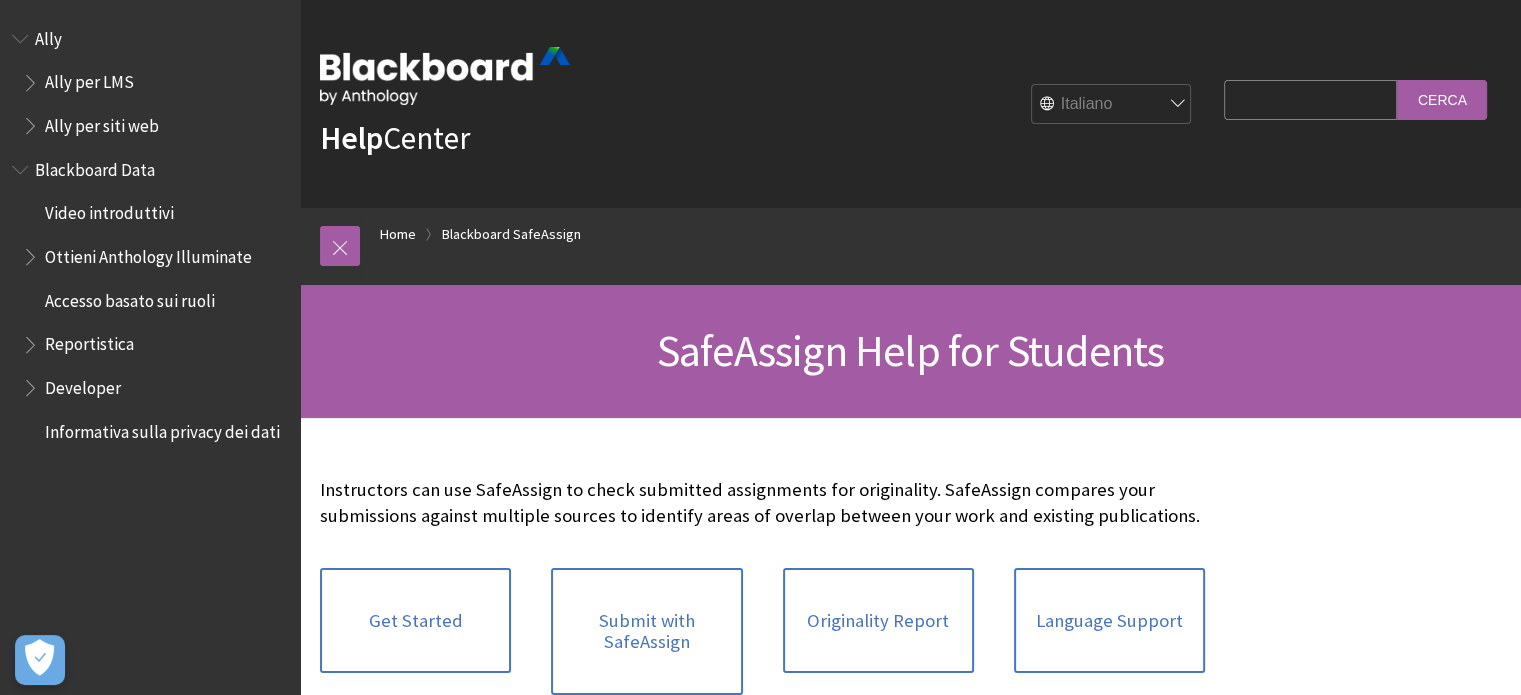 drag, startPoint x: 1324, startPoint y: 390, endPoint x: 1312, endPoint y: 280, distance: 110.65261 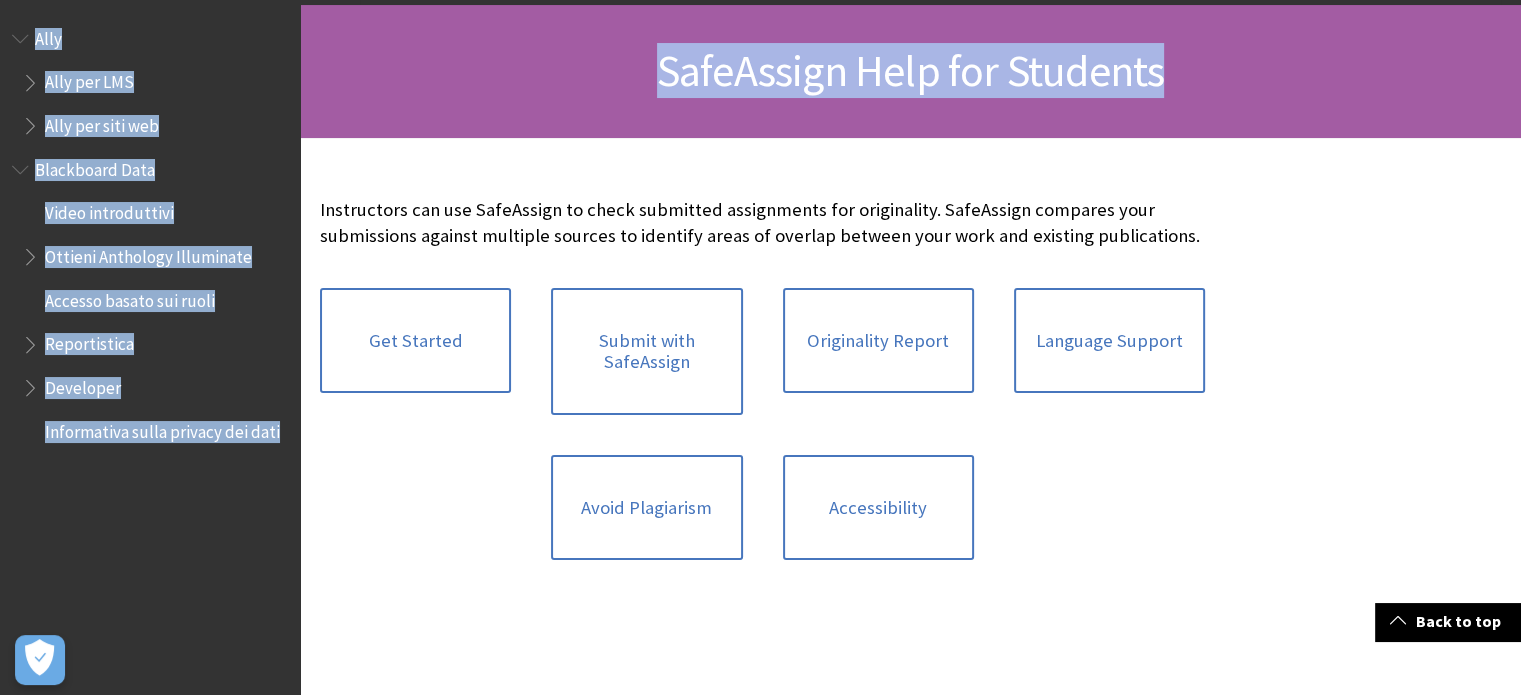scroll, scrollTop: 288, scrollLeft: 0, axis: vertical 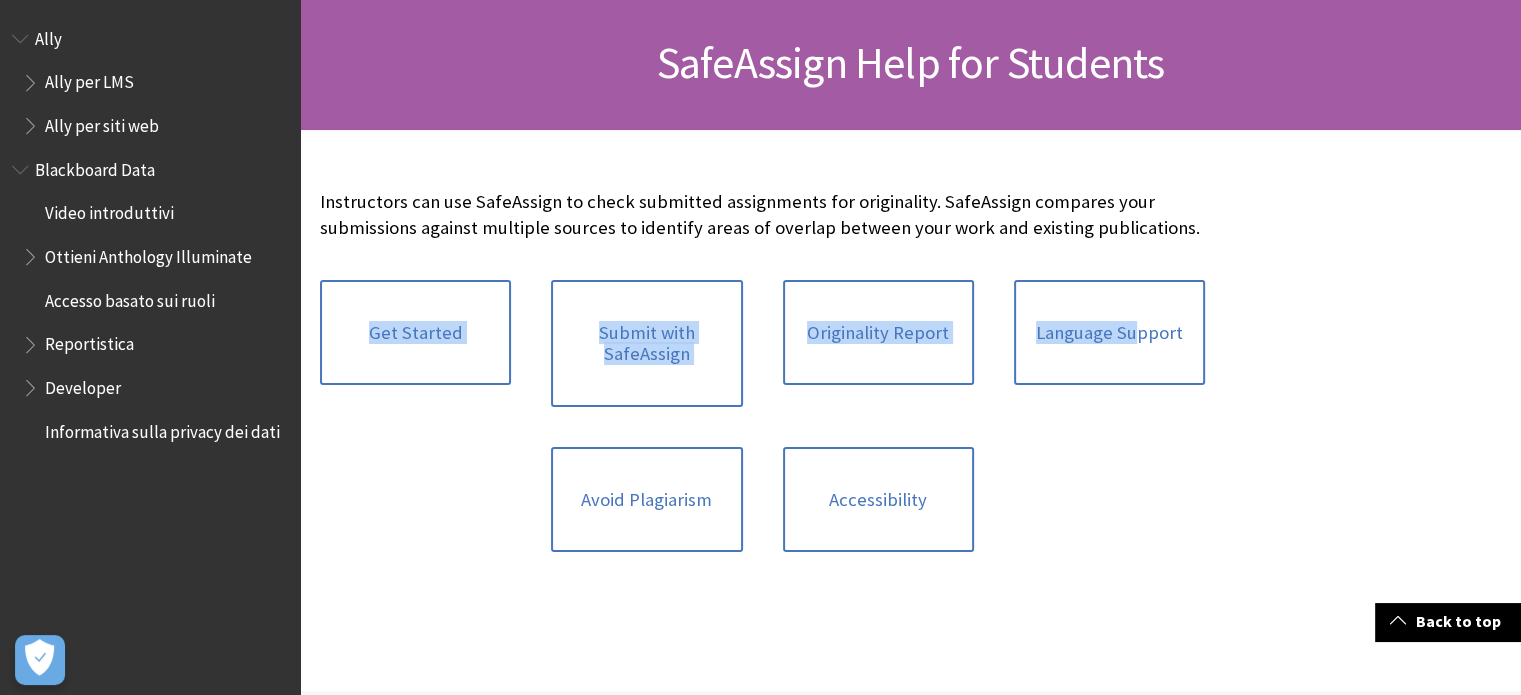drag, startPoint x: 1193, startPoint y: 236, endPoint x: 1141, endPoint y: 247, distance: 53.15073 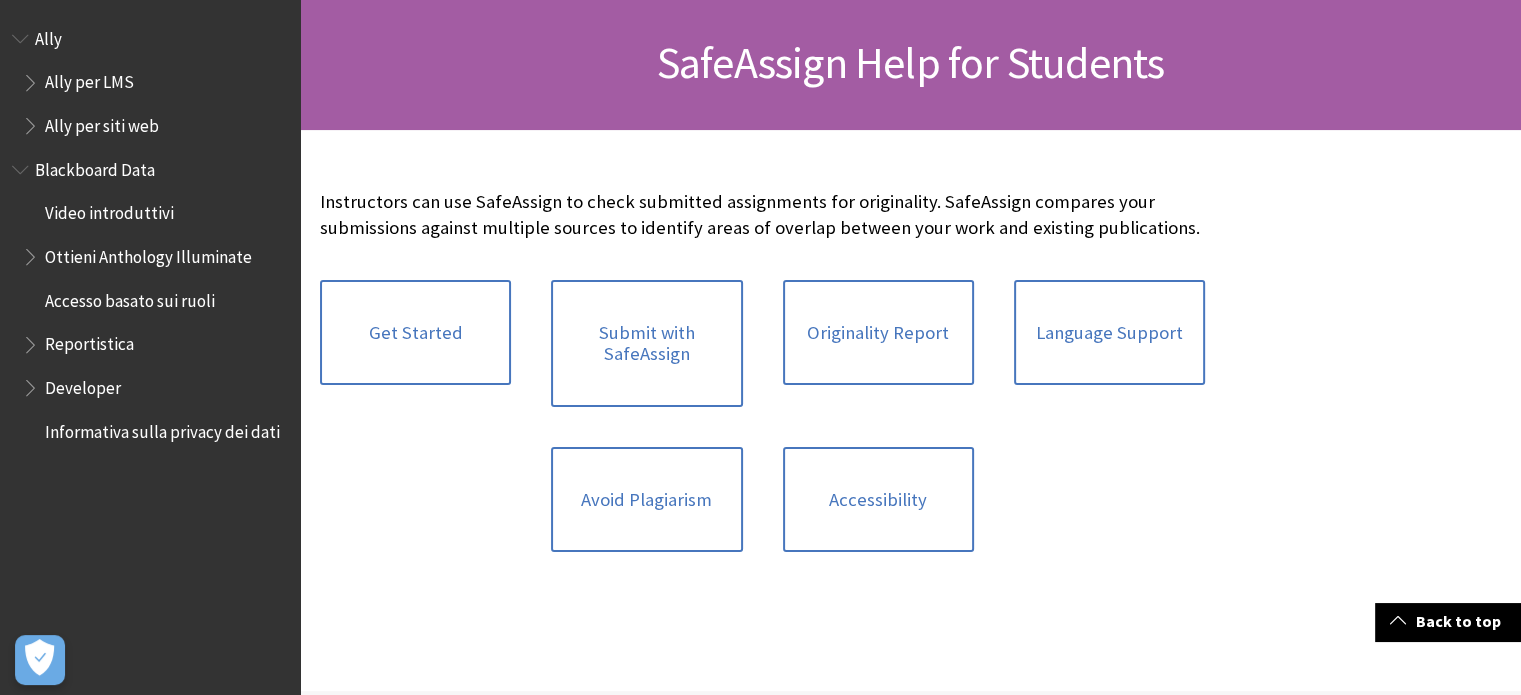 click at bounding box center [910, 410] 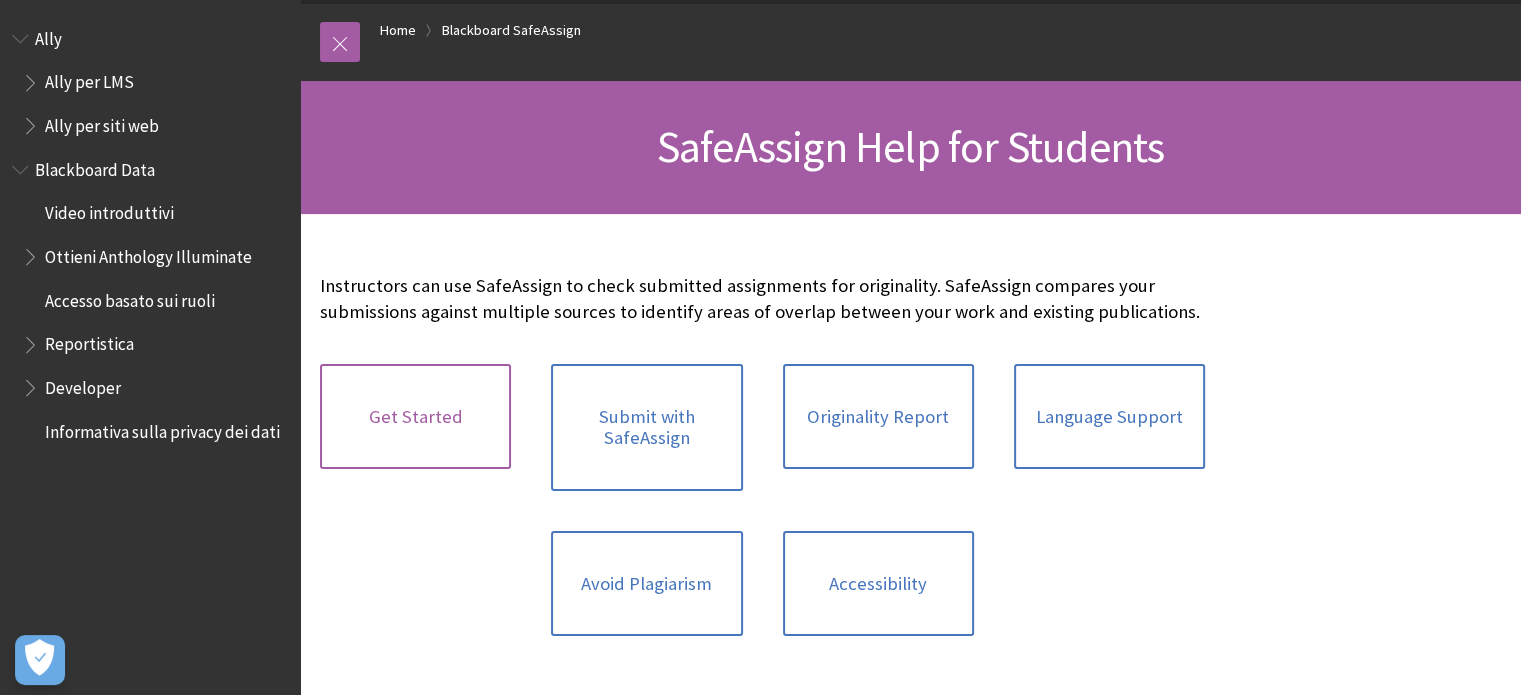 click on "Get Started" at bounding box center (415, 417) 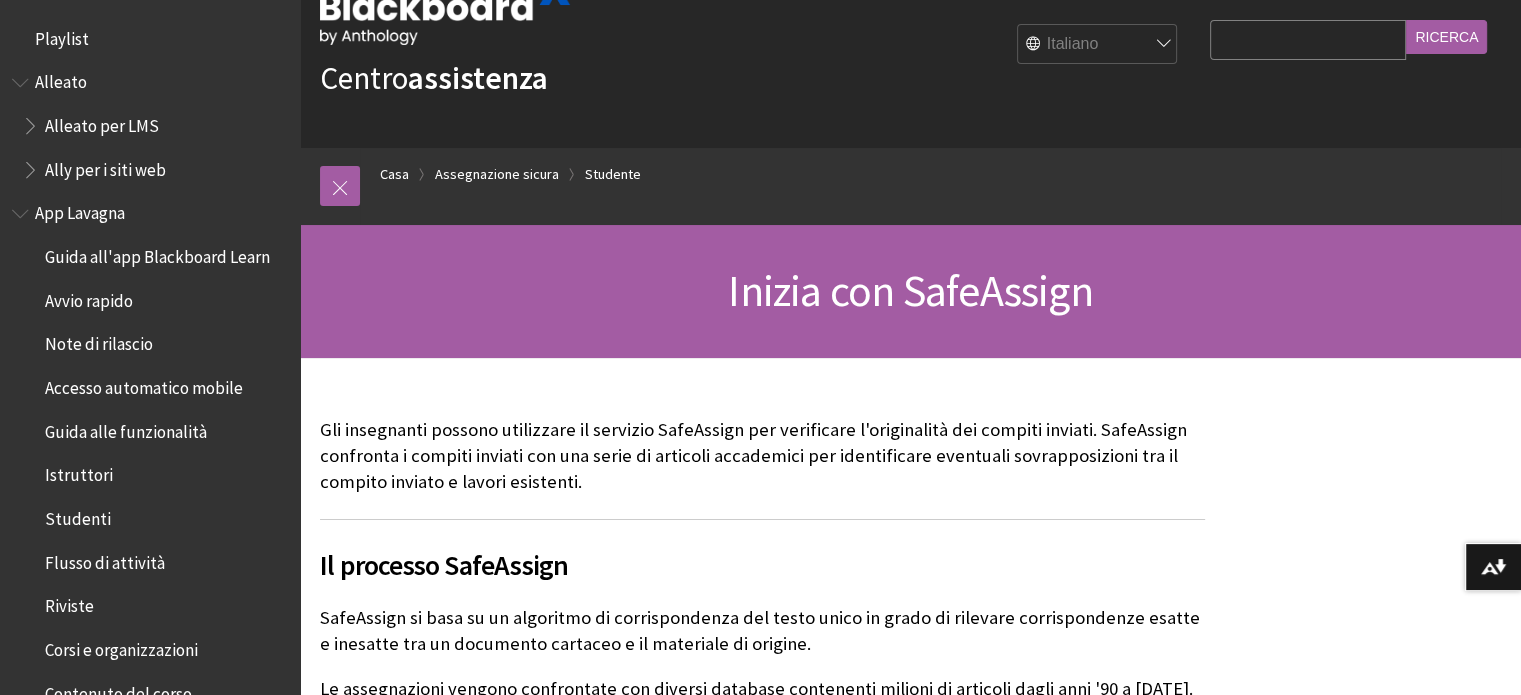 scroll, scrollTop: 428, scrollLeft: 0, axis: vertical 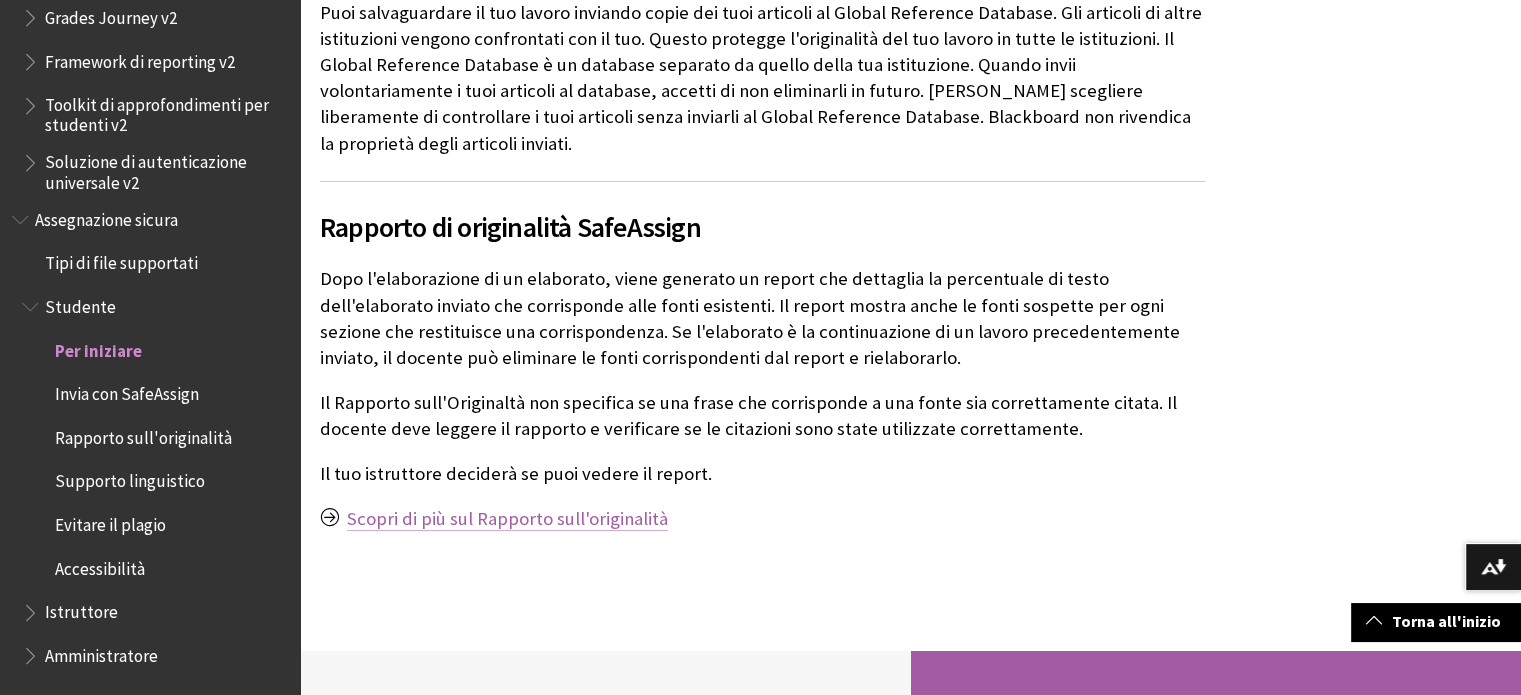 click on "Scopri di più sul Rapporto sull'originalità" at bounding box center [507, 518] 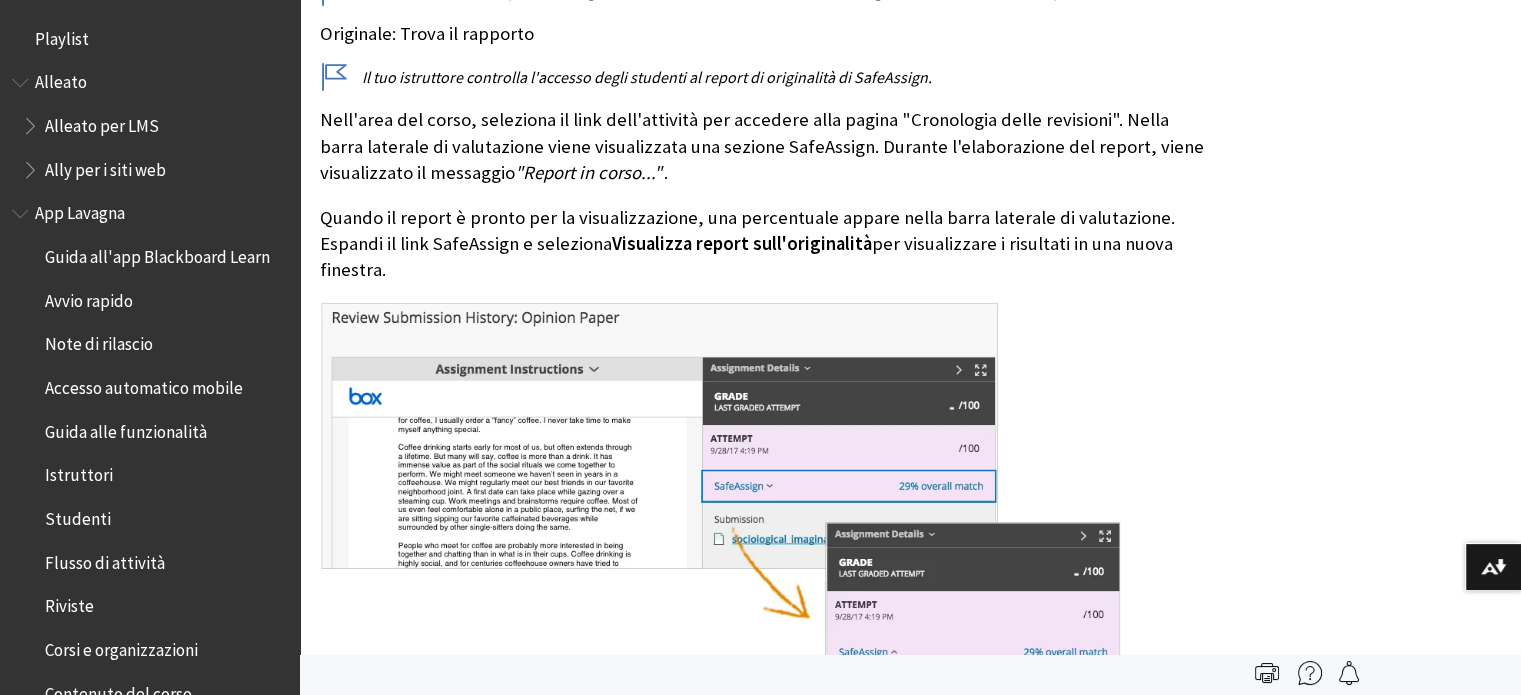 scroll, scrollTop: 922, scrollLeft: 0, axis: vertical 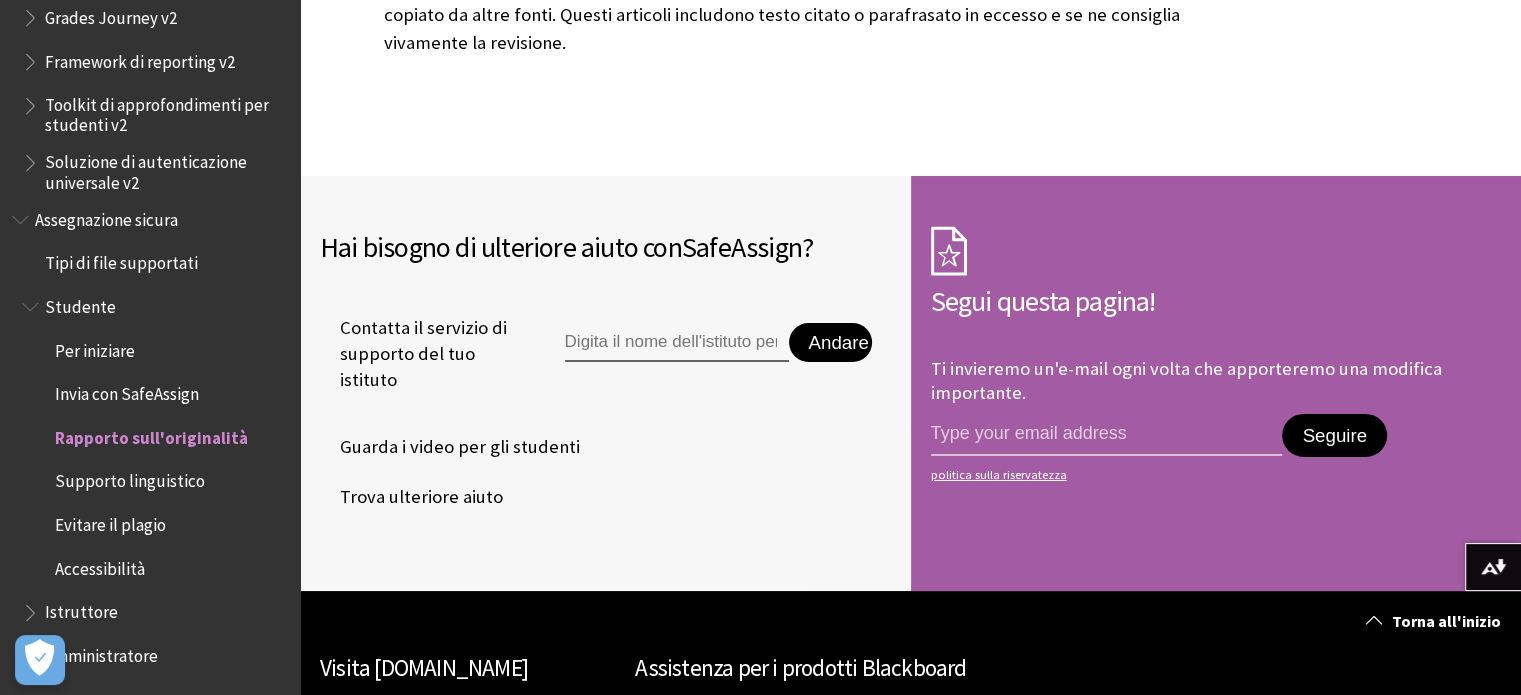 click on "Evitare il plagio" at bounding box center (110, 525) 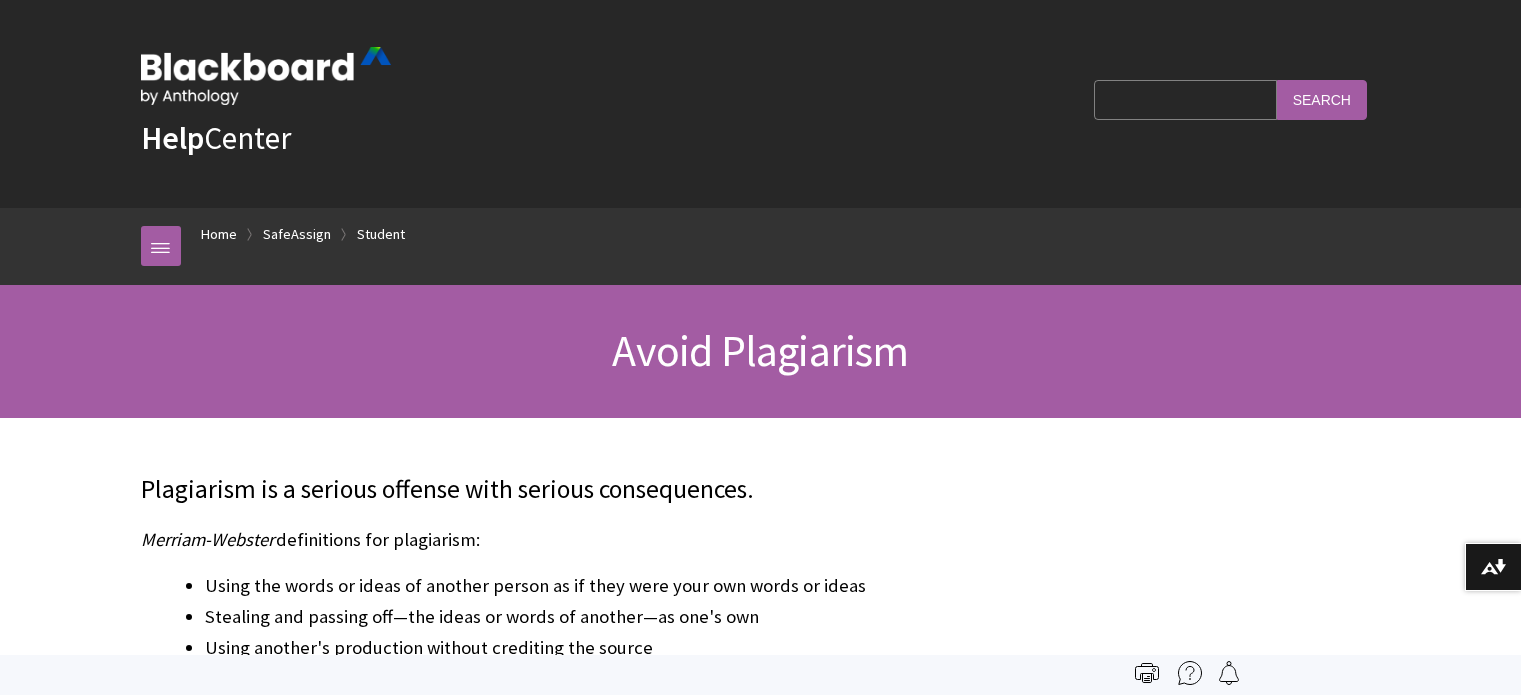 scroll, scrollTop: 298, scrollLeft: 0, axis: vertical 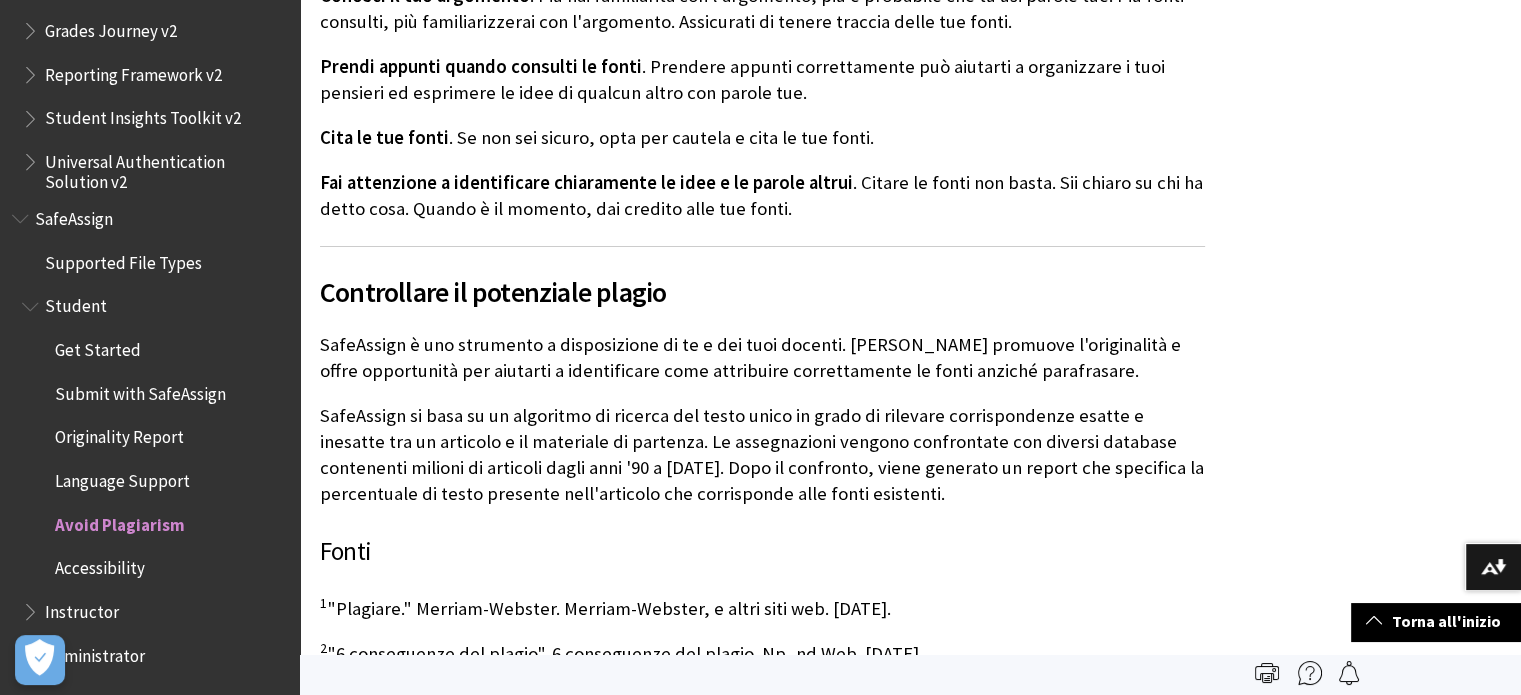 click on "SafeAssign si basa su un algoritmo di ricerca del testo unico in grado di rilevare corrispondenze esatte e inesatte tra un articolo e il materiale di partenza. Le assegnazioni vengono confrontate con diversi database contenenti milioni di articoli dagli anni '90 a oggi. Dopo il confronto, viene generato un report che specifica la percentuale di testo presente nell'articolo che corrisponde alle fonti esistenti." at bounding box center (762, 455) 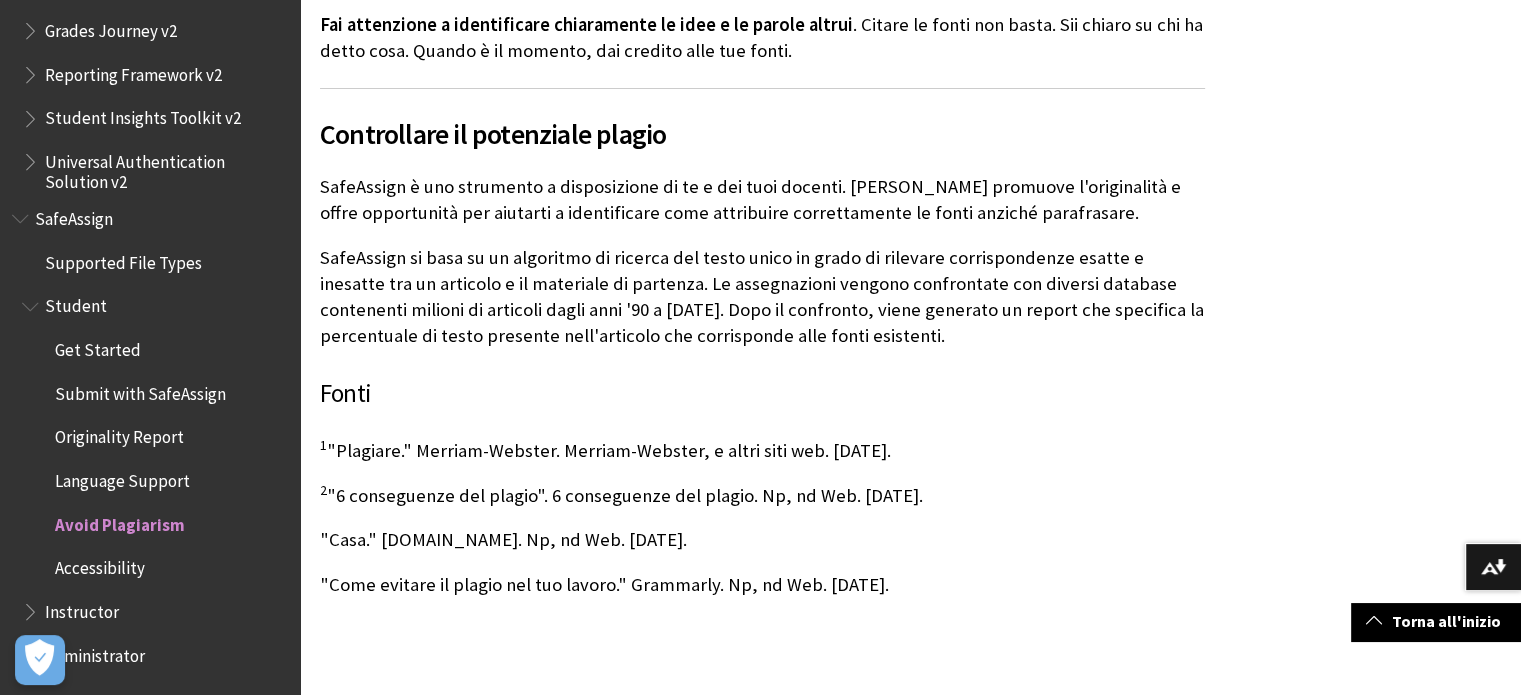 scroll, scrollTop: 1394, scrollLeft: 0, axis: vertical 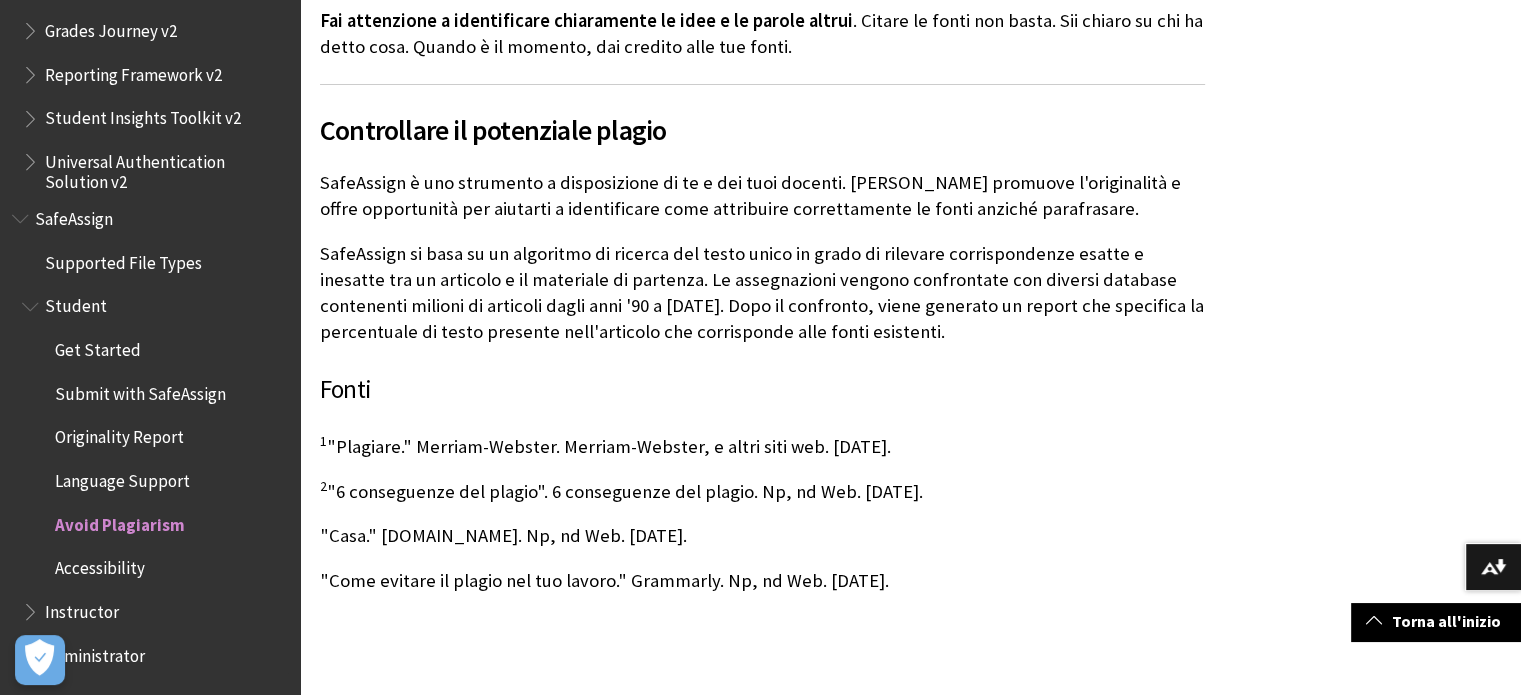 click on "Accessibility" at bounding box center [100, 565] 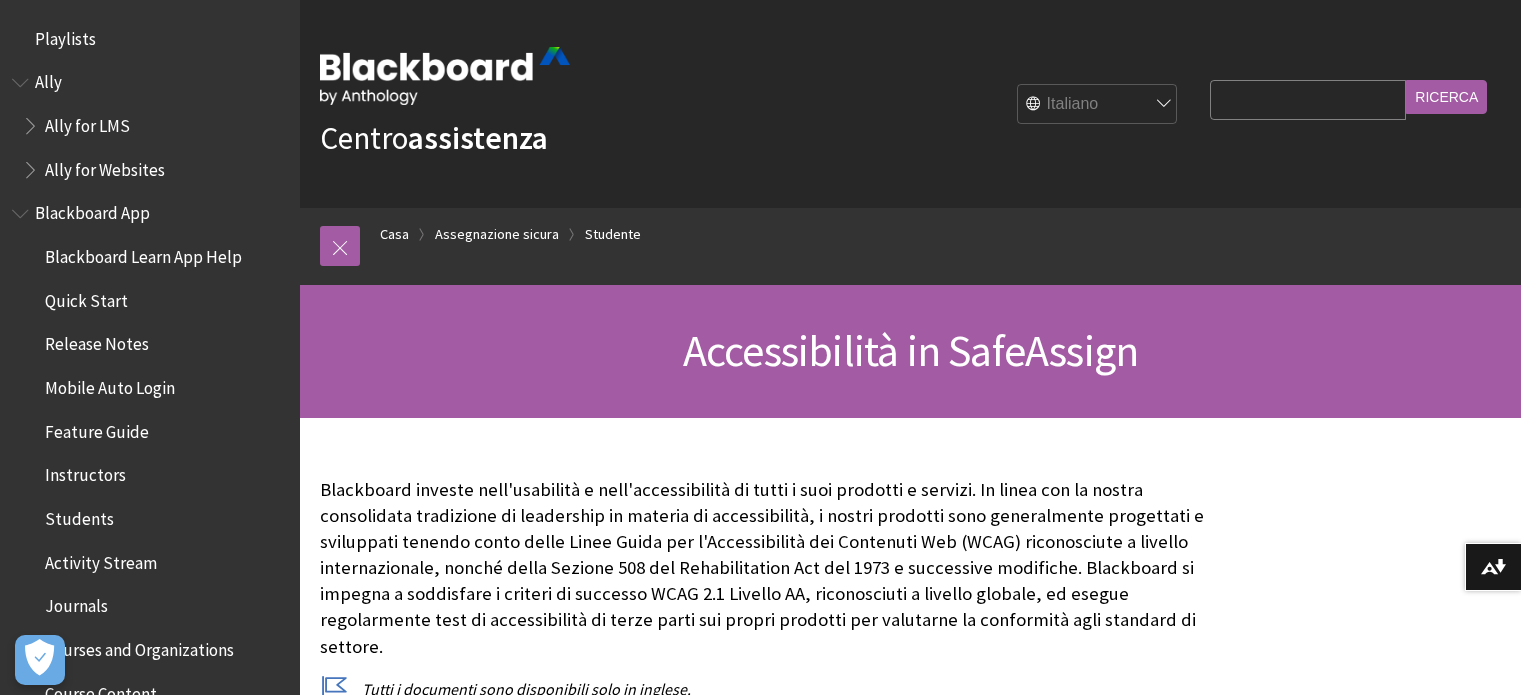 scroll, scrollTop: 339, scrollLeft: 0, axis: vertical 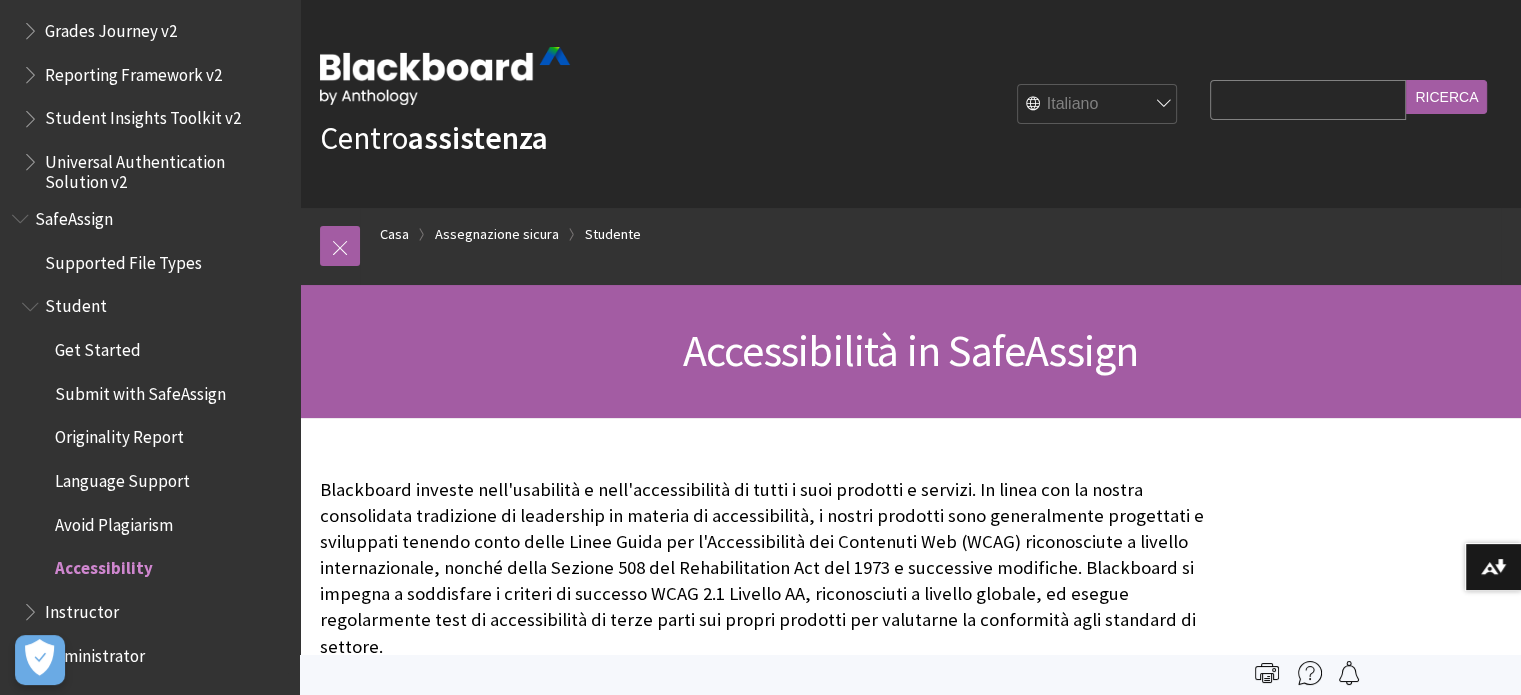 click on "Get Started" at bounding box center [98, 346] 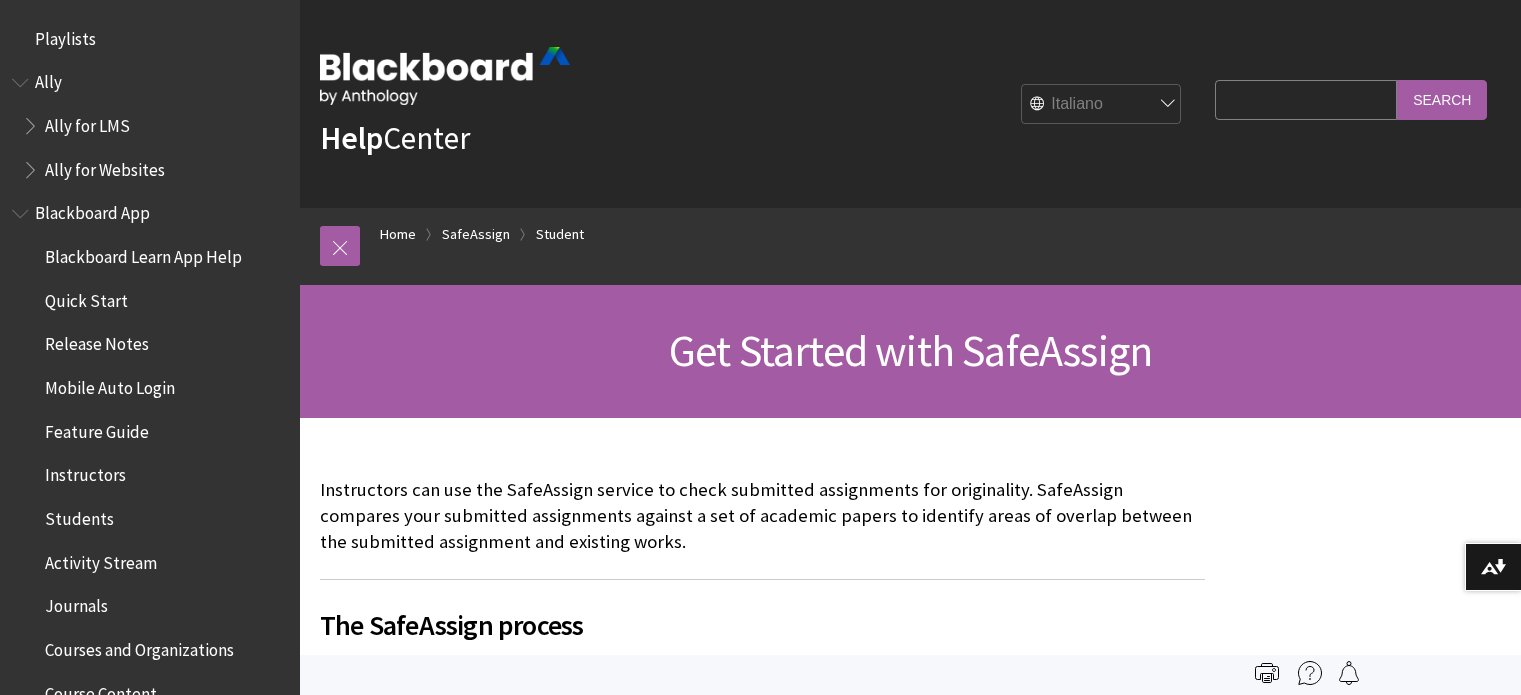 scroll, scrollTop: 0, scrollLeft: 0, axis: both 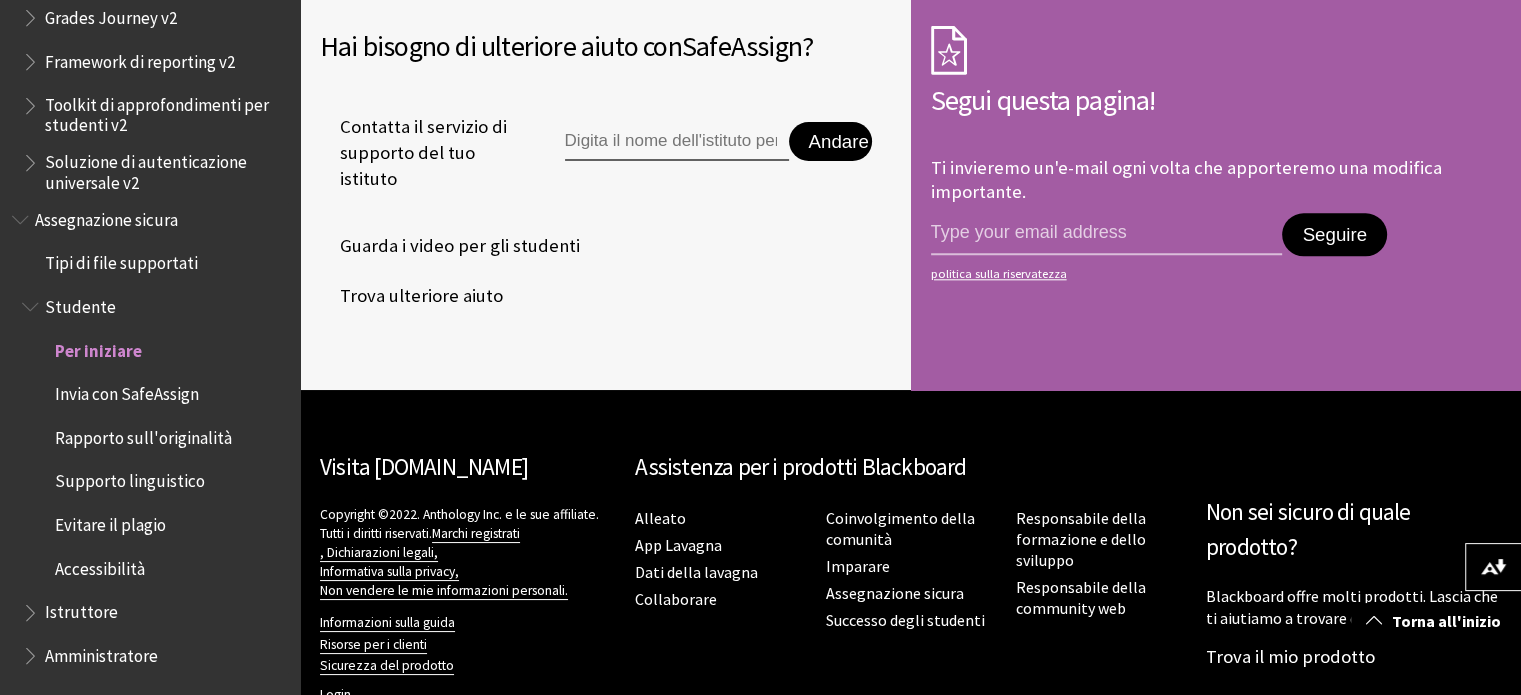 click on "Invia con SafeAssign" at bounding box center (127, 394) 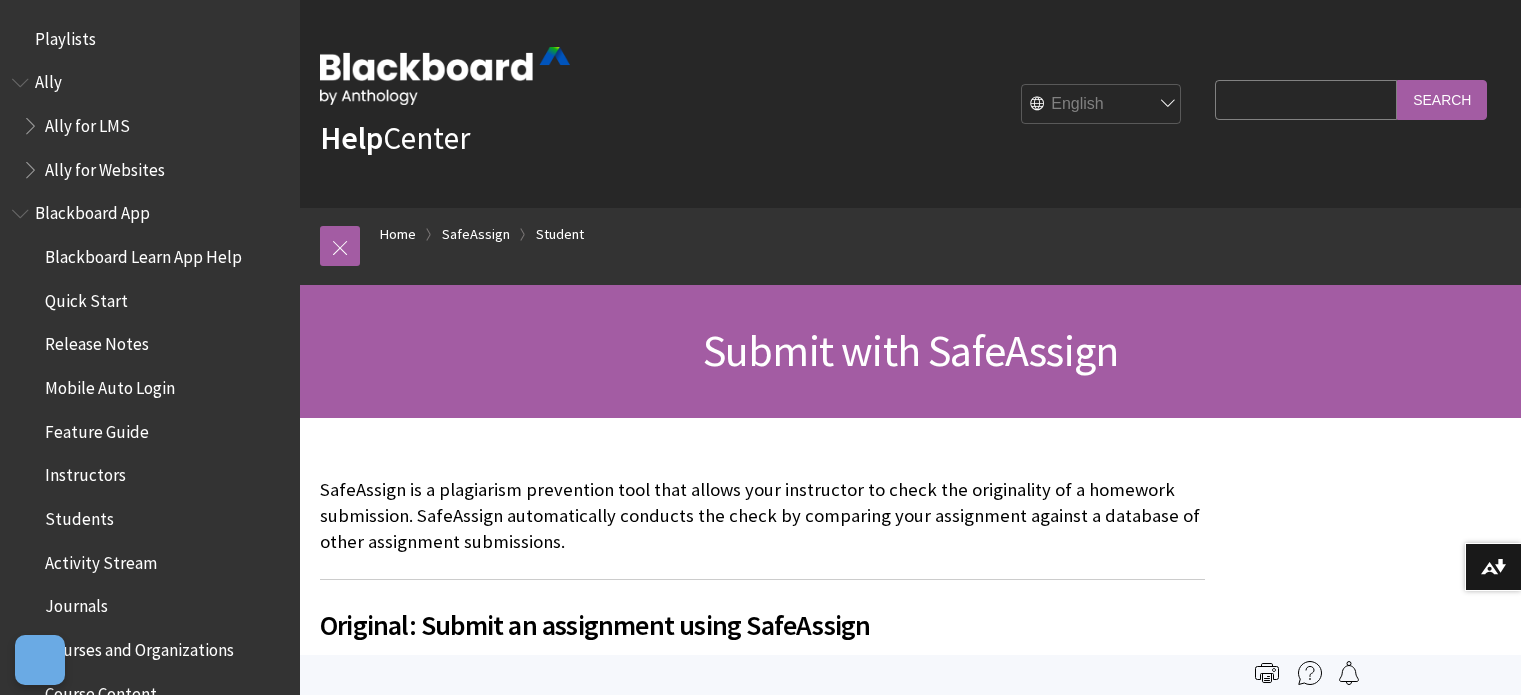 scroll, scrollTop: 0, scrollLeft: 0, axis: both 